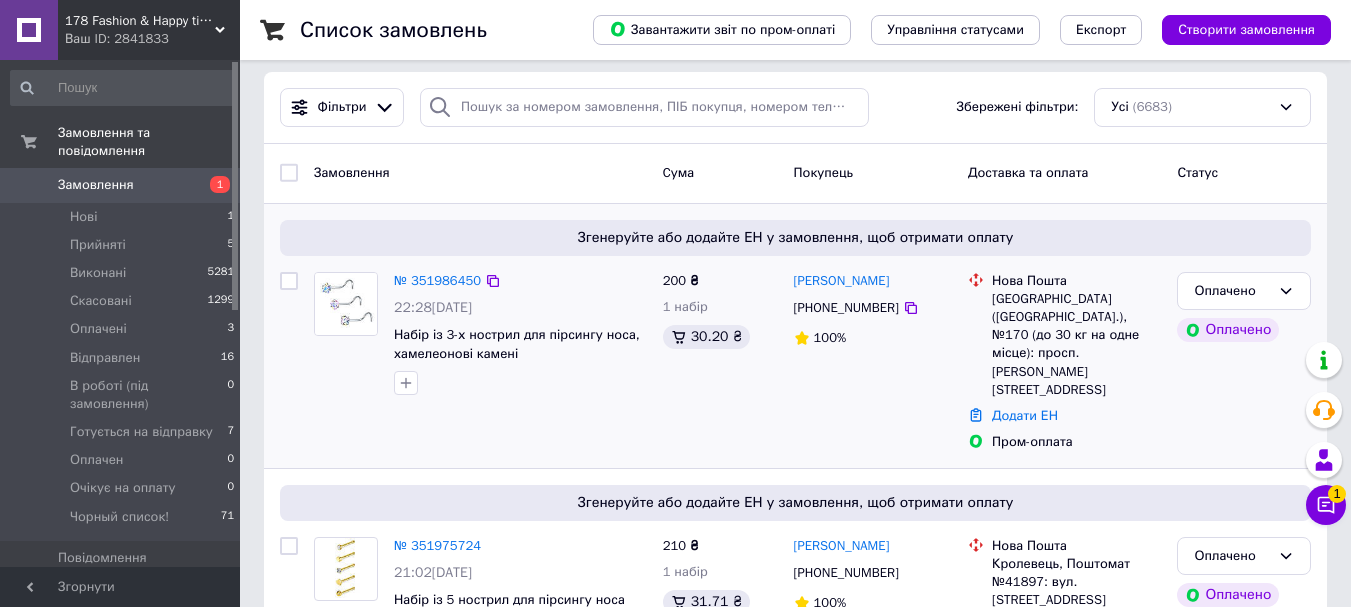 scroll, scrollTop: 0, scrollLeft: 0, axis: both 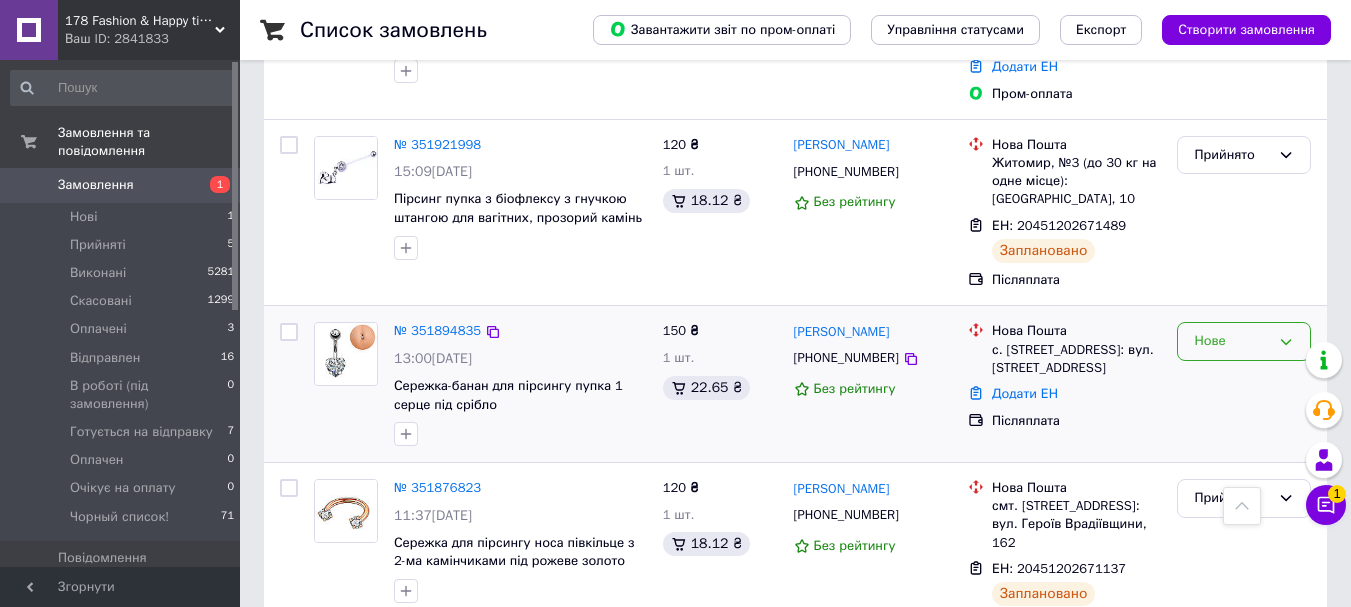 drag, startPoint x: 426, startPoint y: 288, endPoint x: 1279, endPoint y: 298, distance: 853.0586 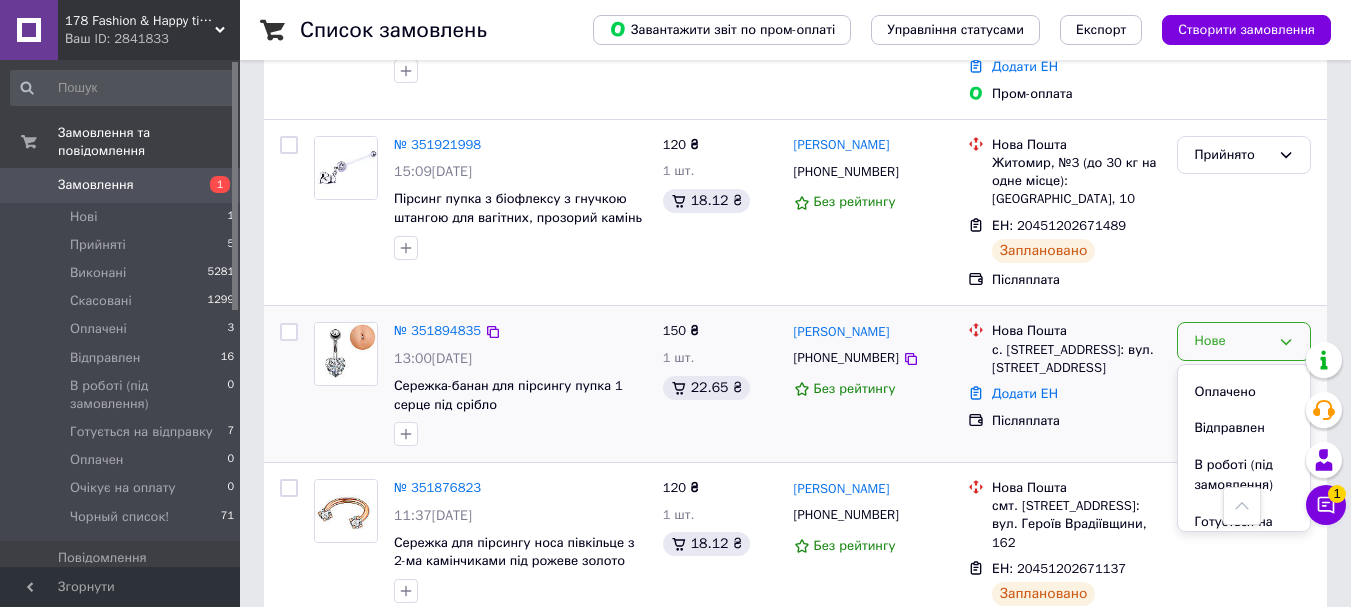 scroll, scrollTop: 200, scrollLeft: 0, axis: vertical 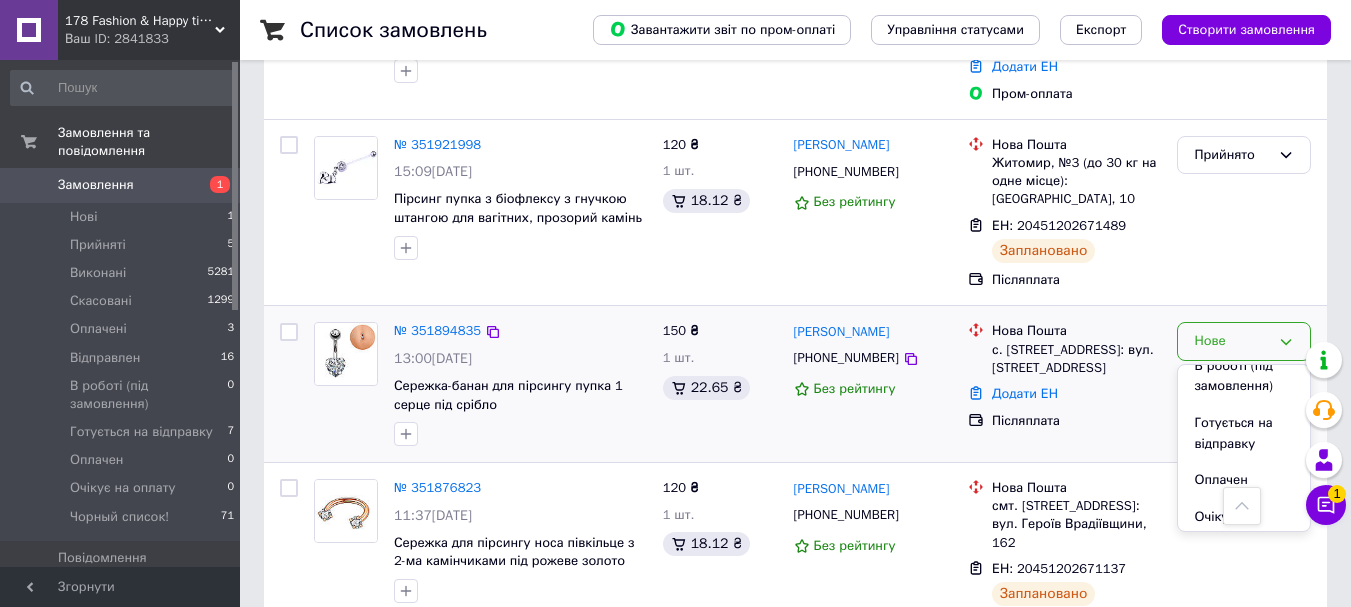 click on "Готується на відправку" at bounding box center (1244, 433) 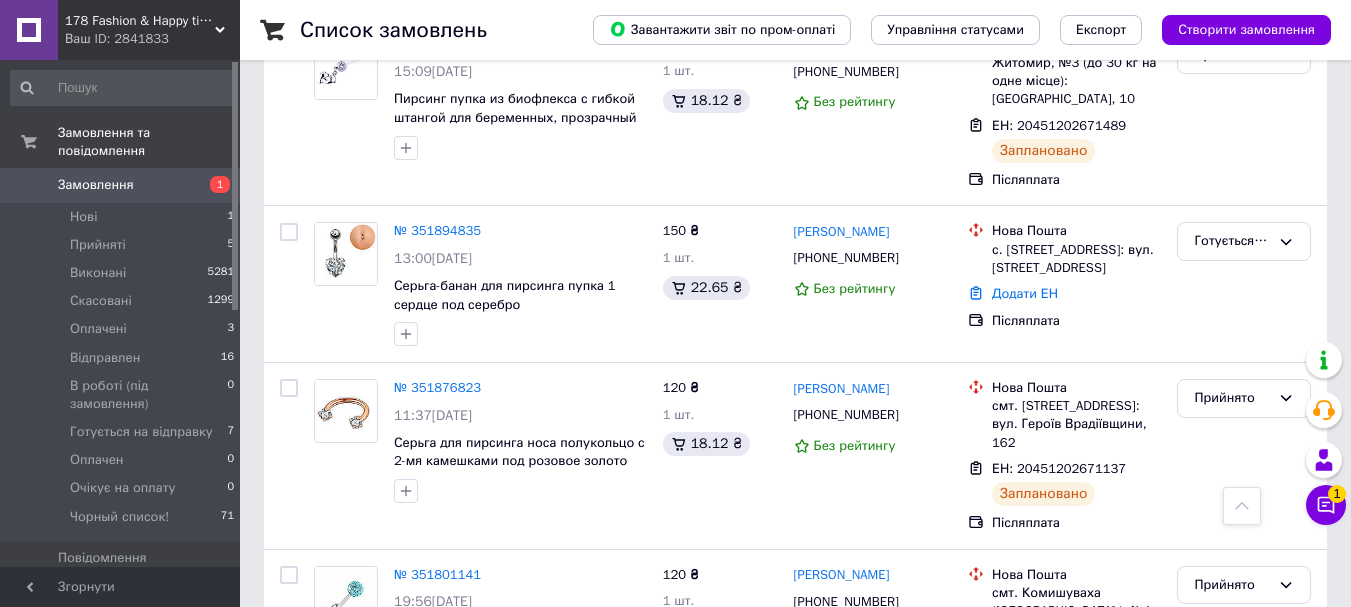 scroll, scrollTop: 500, scrollLeft: 0, axis: vertical 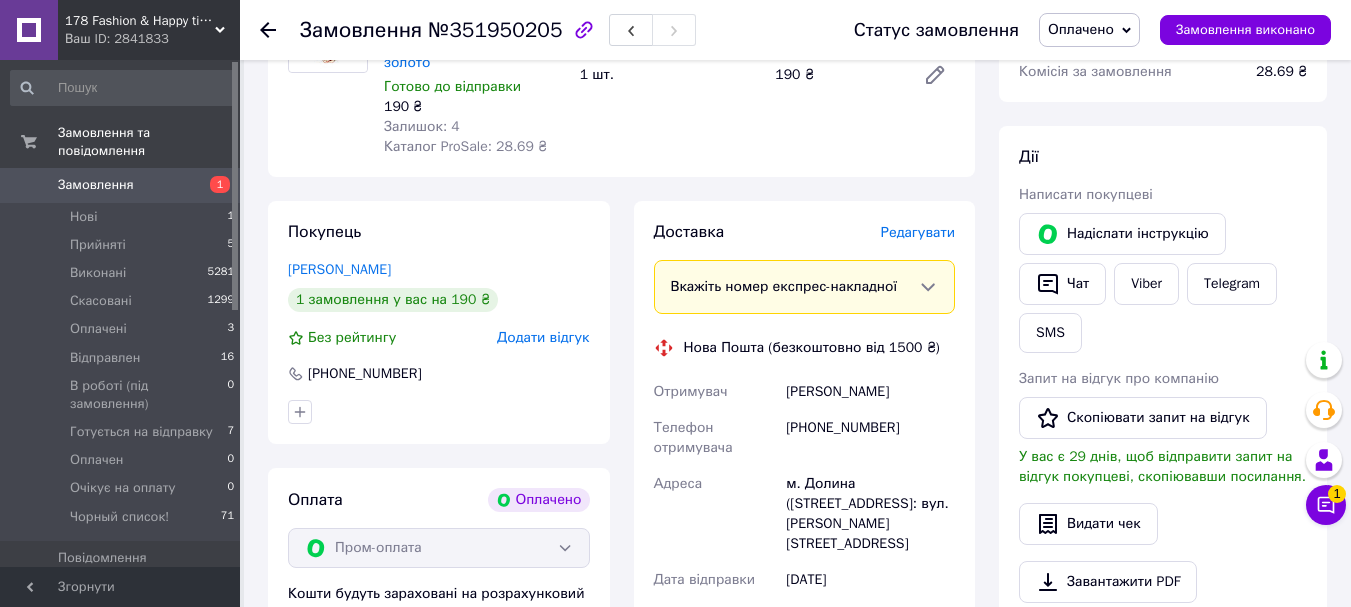 click on "Редагувати" at bounding box center (918, 232) 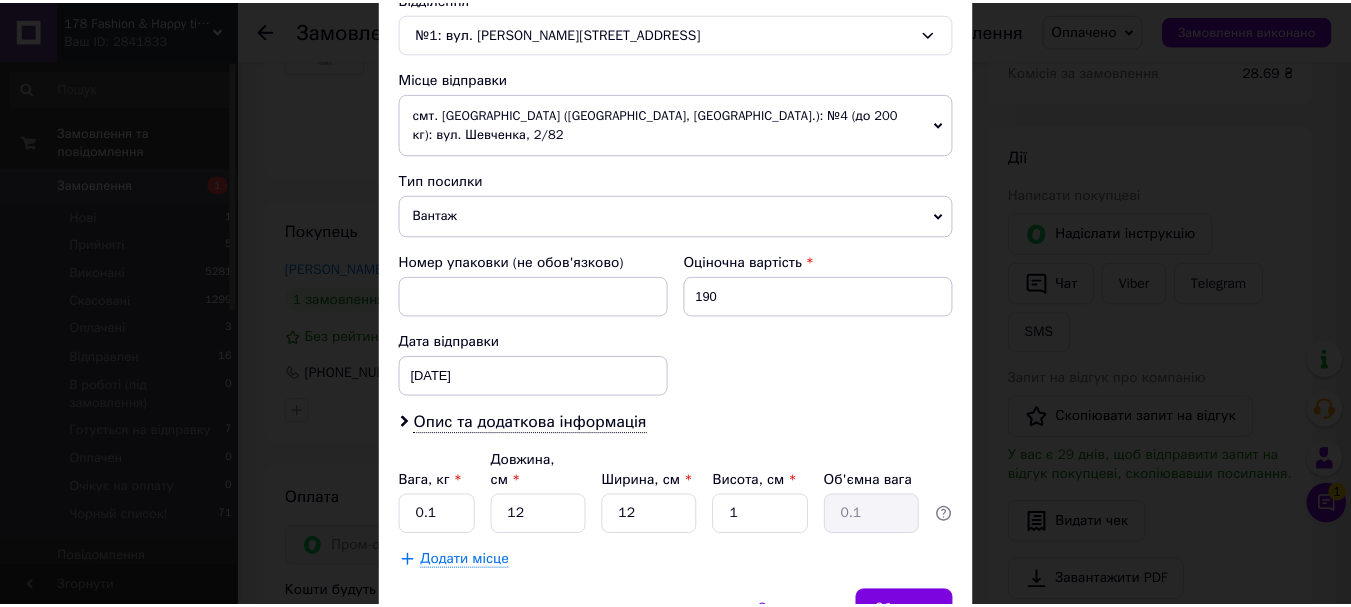 scroll, scrollTop: 721, scrollLeft: 0, axis: vertical 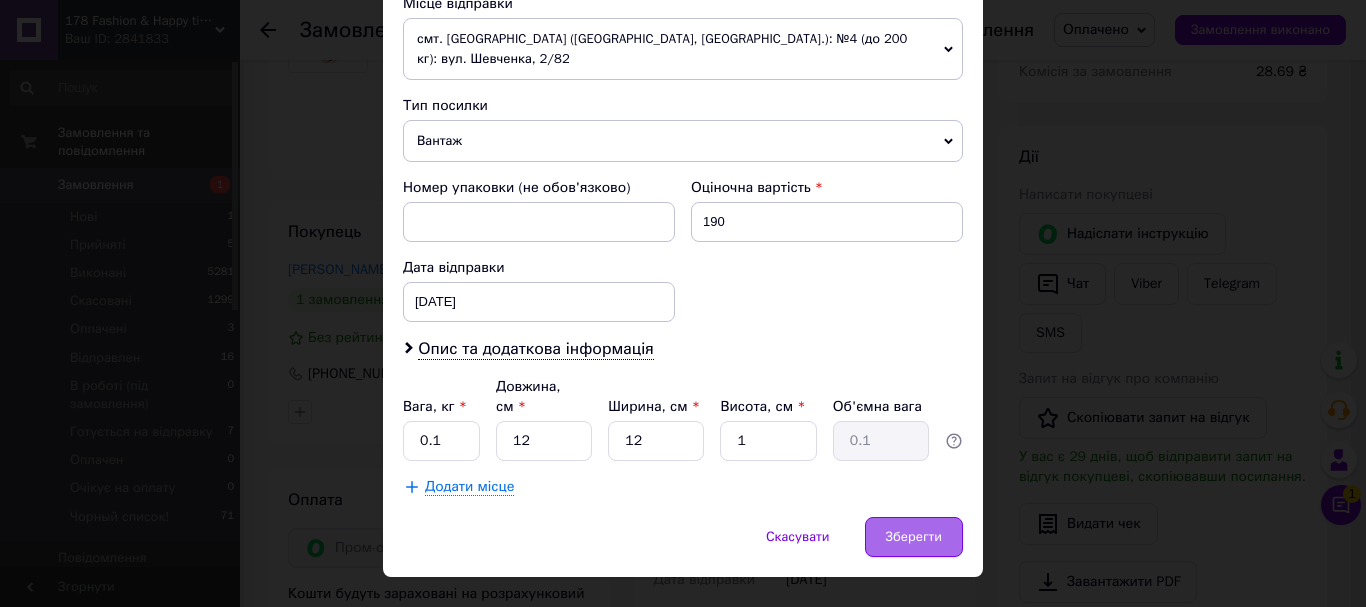click on "Зберегти" at bounding box center [914, 537] 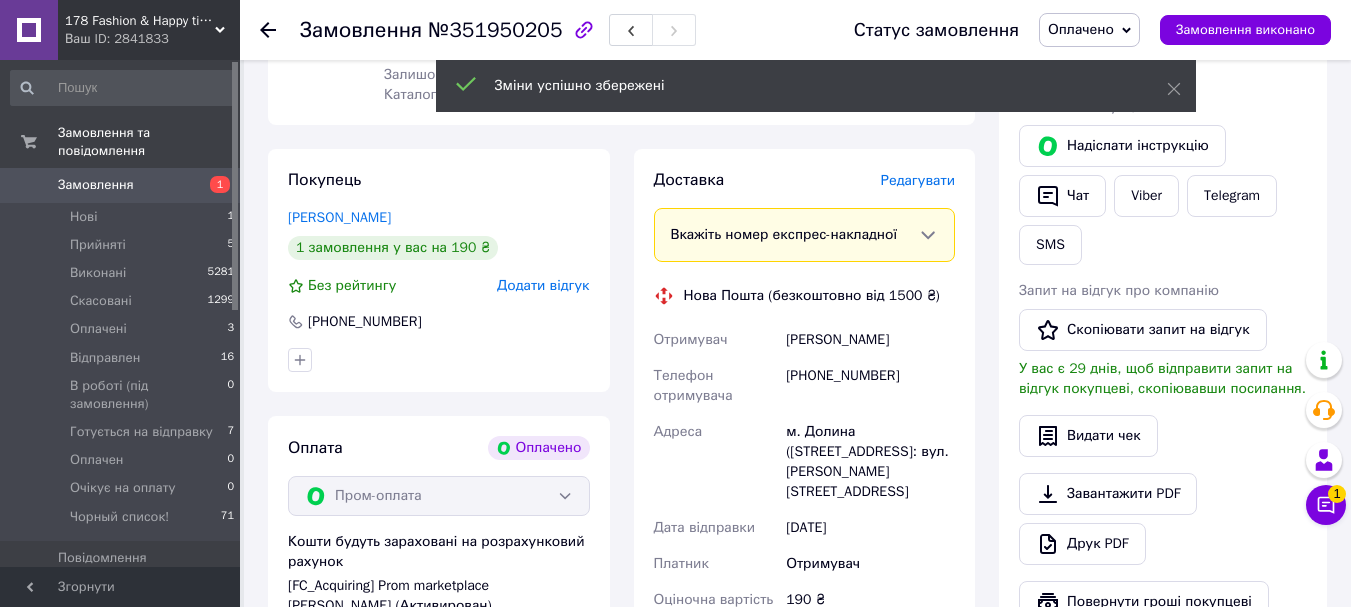 scroll, scrollTop: 600, scrollLeft: 0, axis: vertical 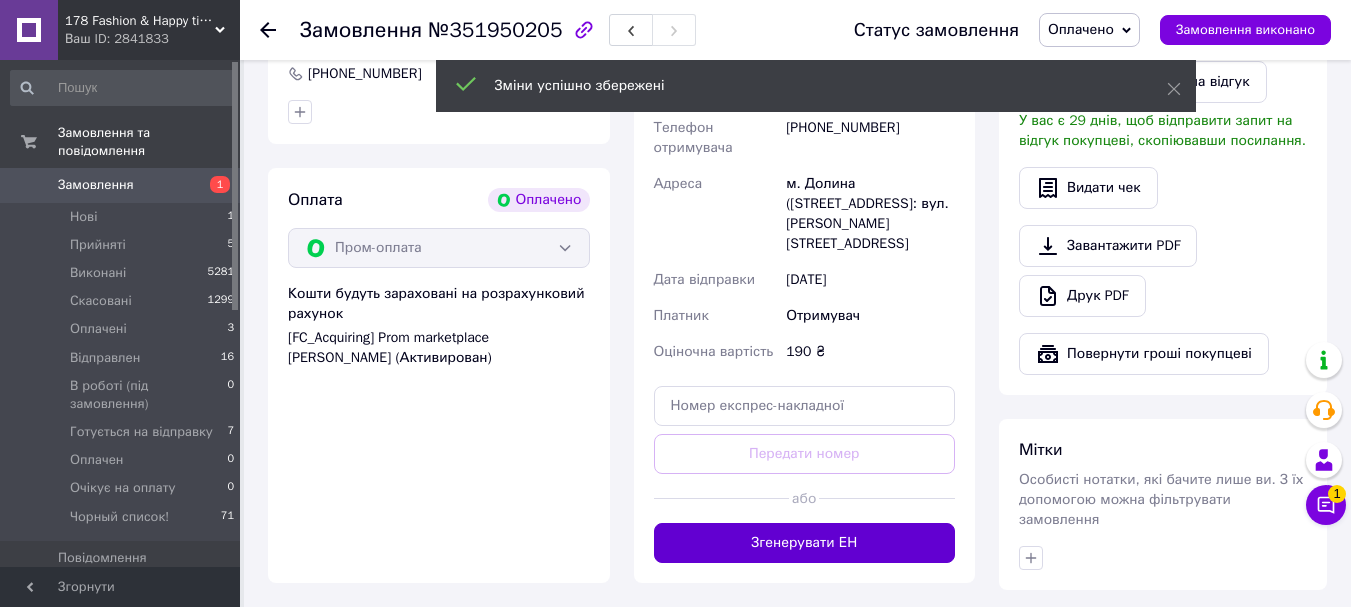 click on "Згенерувати ЕН" at bounding box center (805, 543) 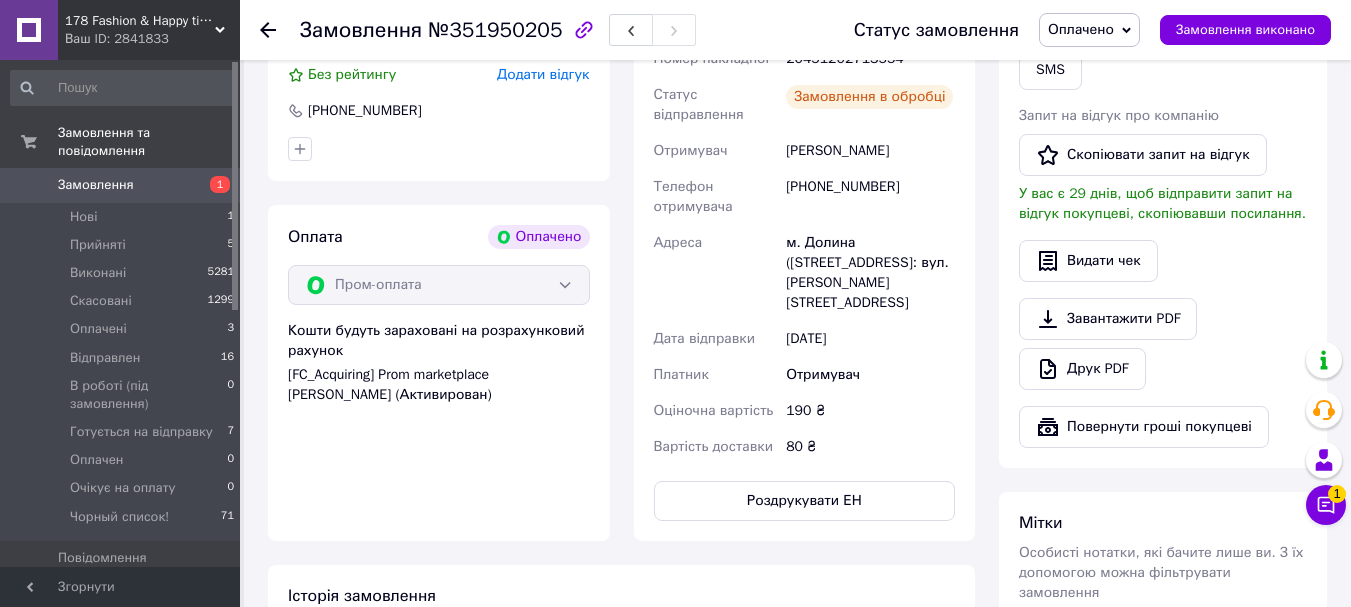 scroll, scrollTop: 500, scrollLeft: 0, axis: vertical 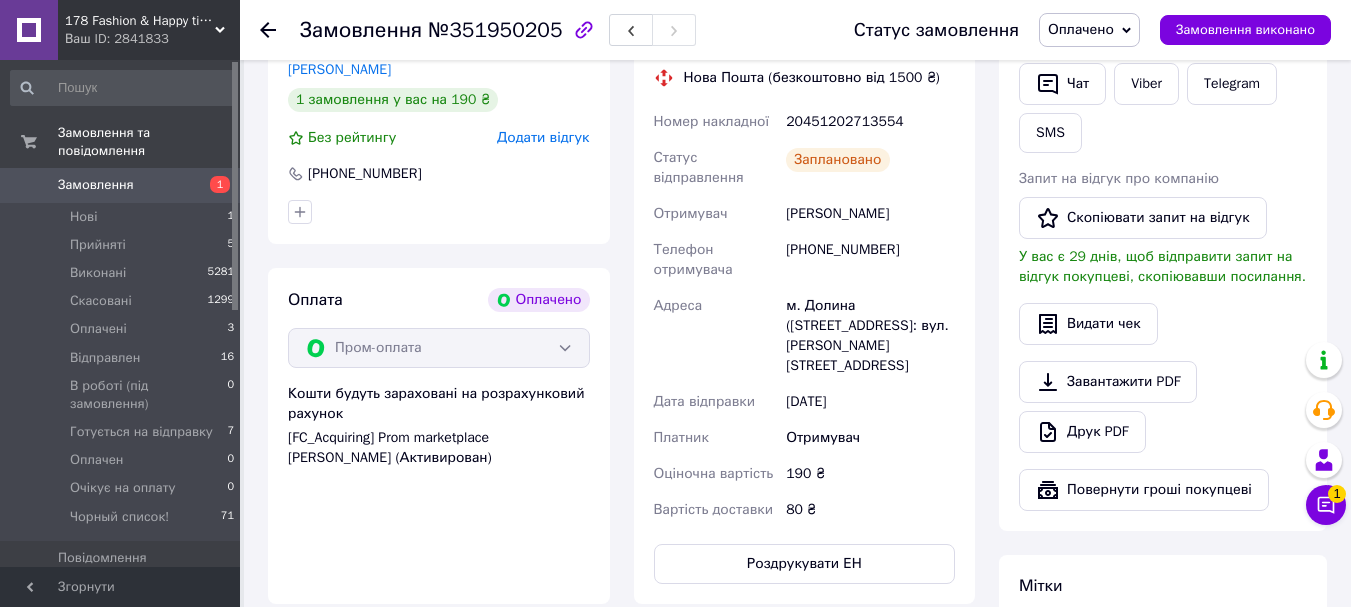 click on "Оплачено" at bounding box center (1081, 29) 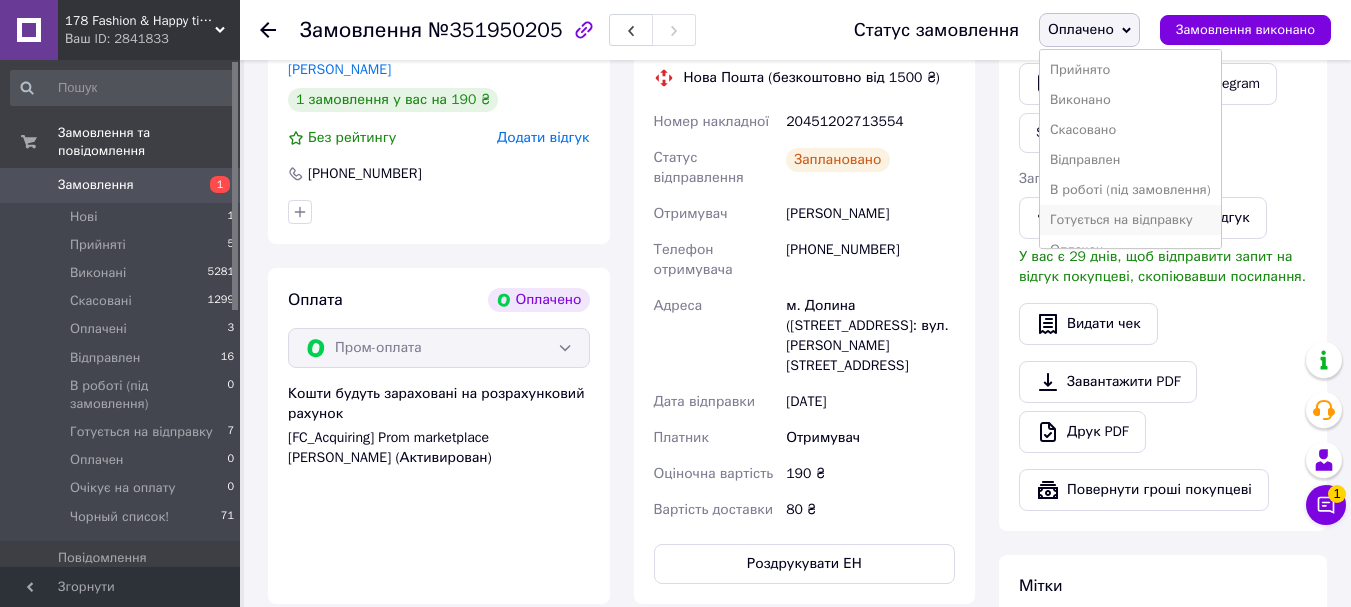 click on "Готується на відправку" at bounding box center (1130, 220) 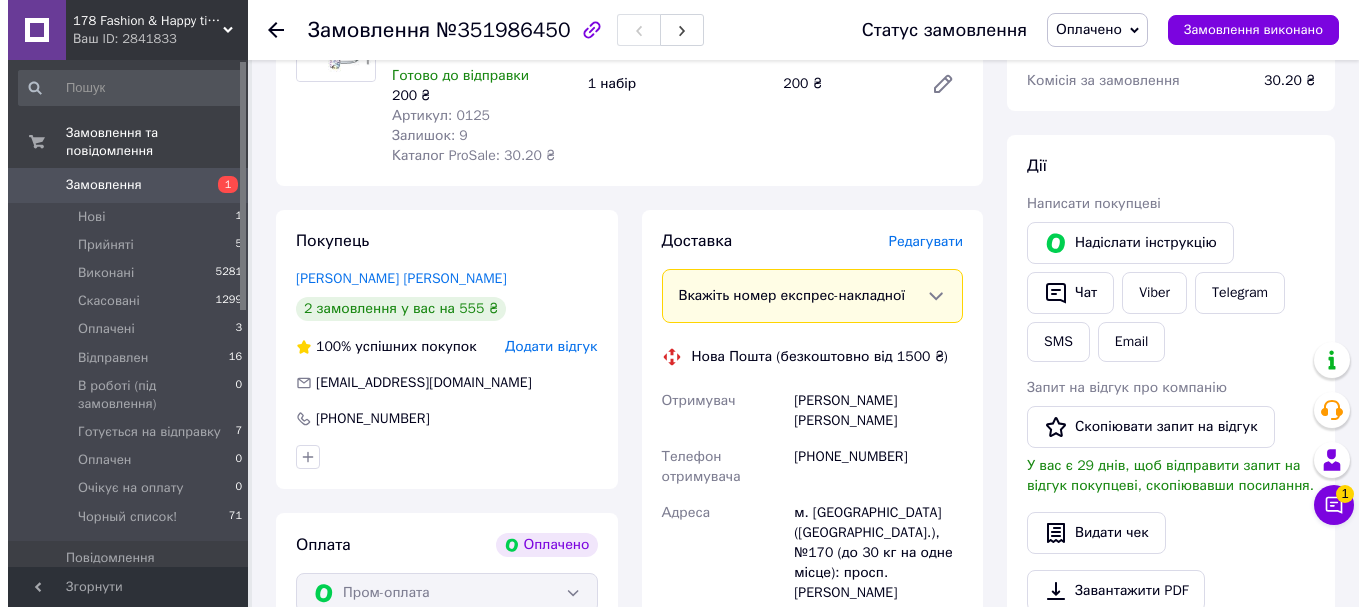 scroll, scrollTop: 300, scrollLeft: 0, axis: vertical 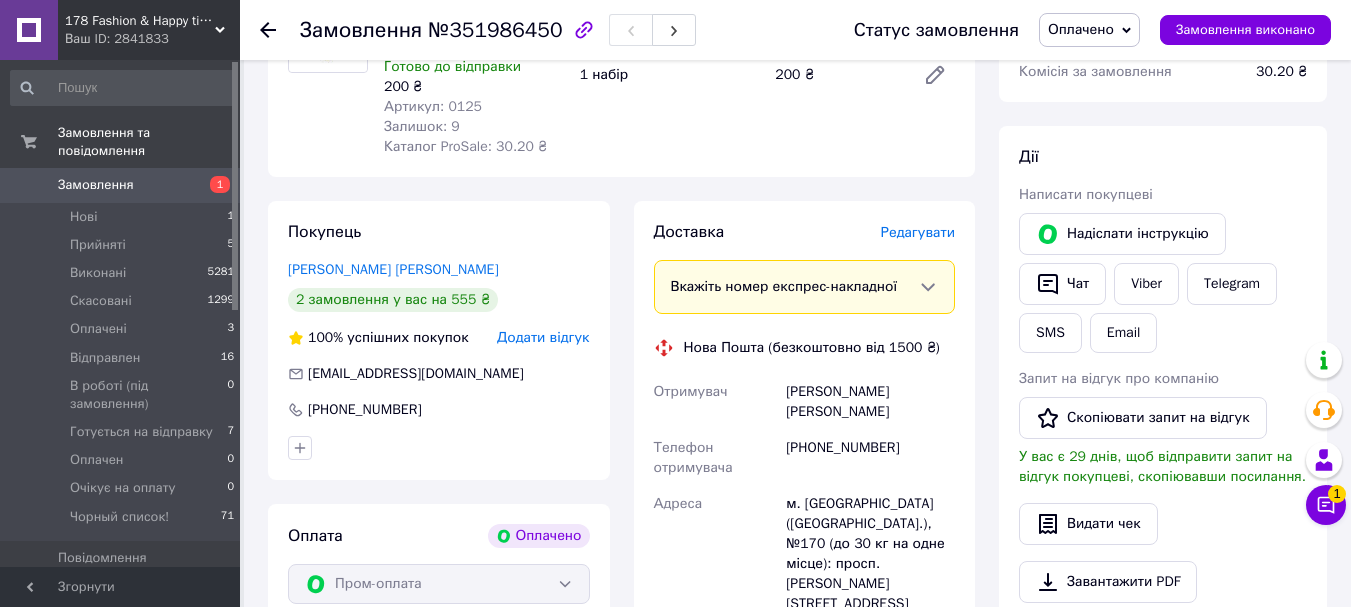click on "Редагувати" at bounding box center (918, 232) 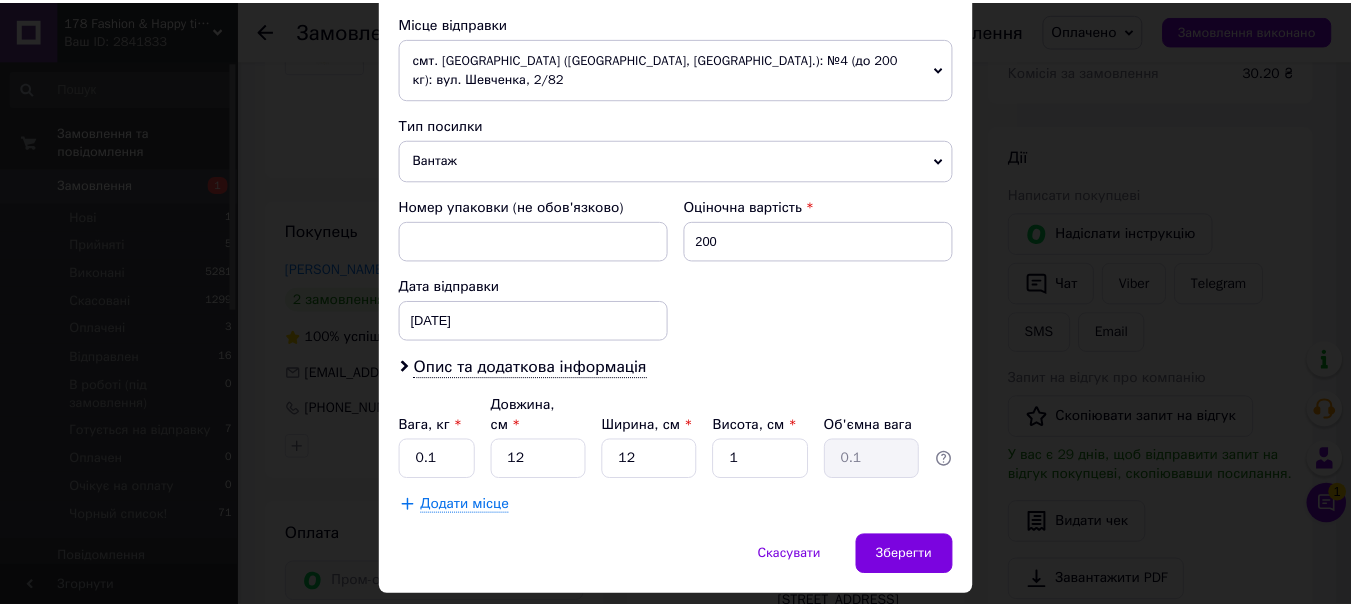 scroll, scrollTop: 721, scrollLeft: 0, axis: vertical 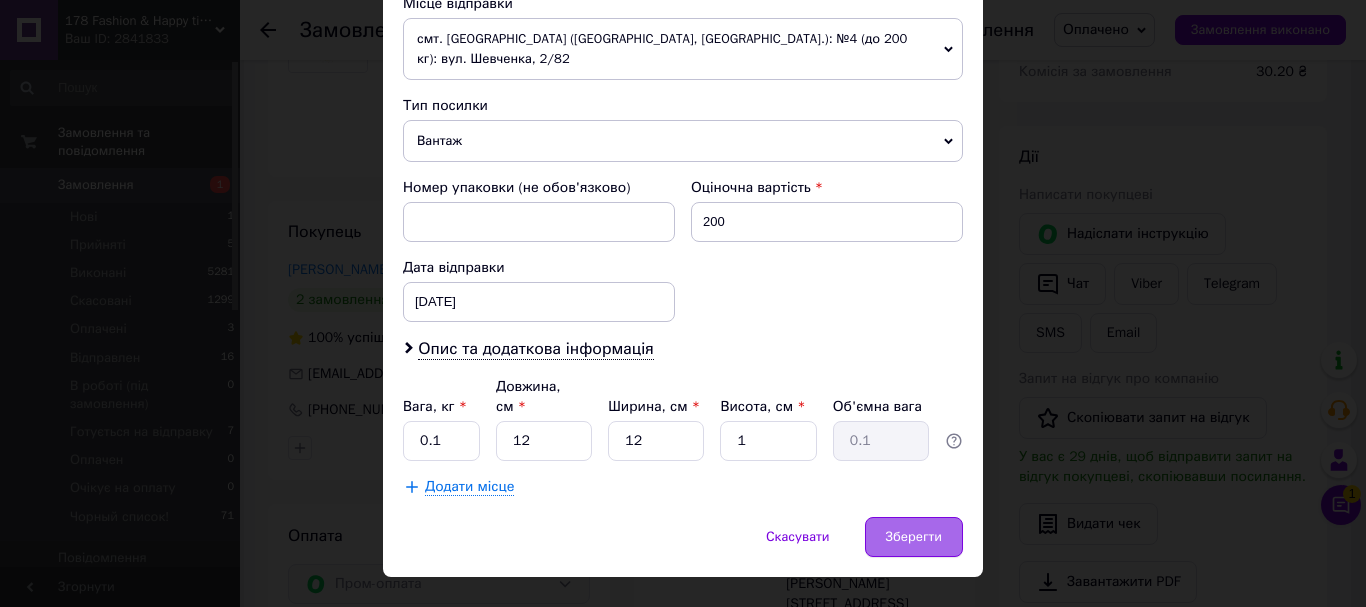 click on "Зберегти" at bounding box center [914, 537] 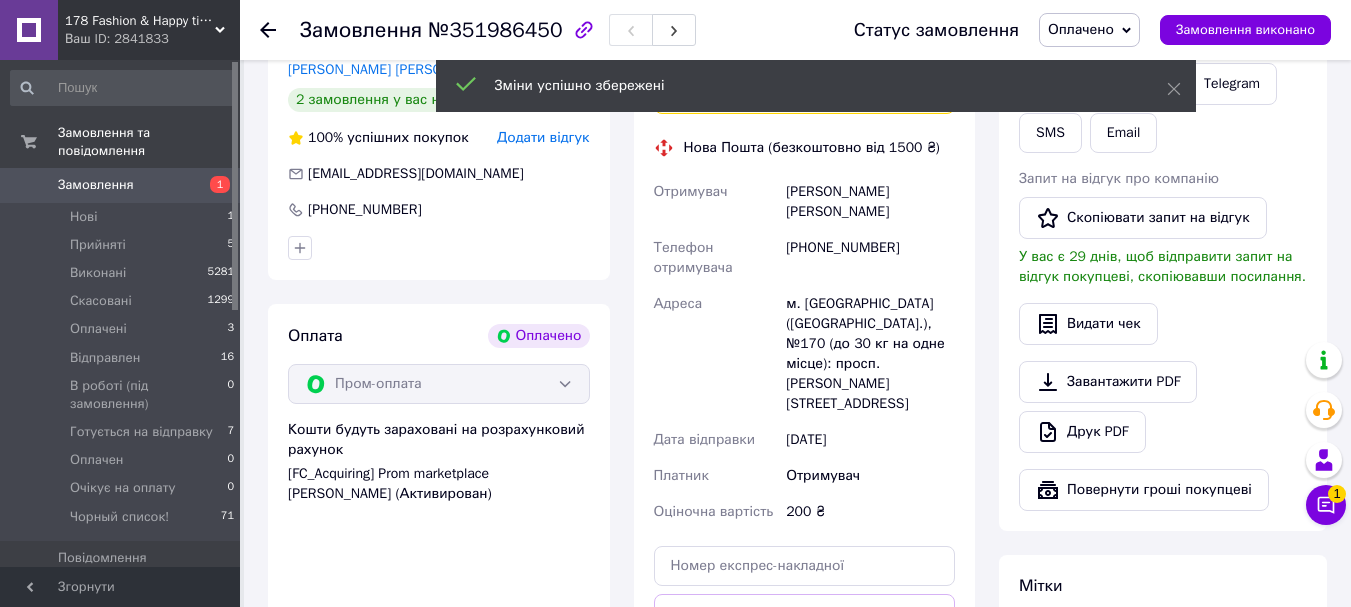 scroll, scrollTop: 600, scrollLeft: 0, axis: vertical 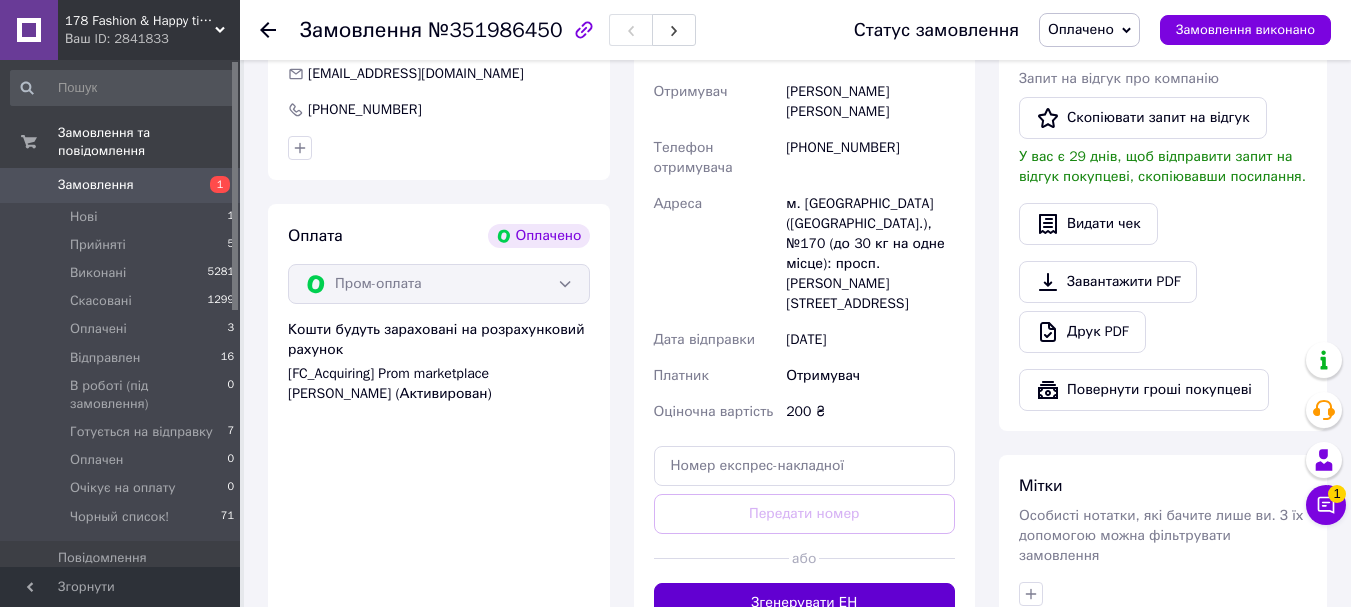 click on "Згенерувати ЕН" at bounding box center [805, 603] 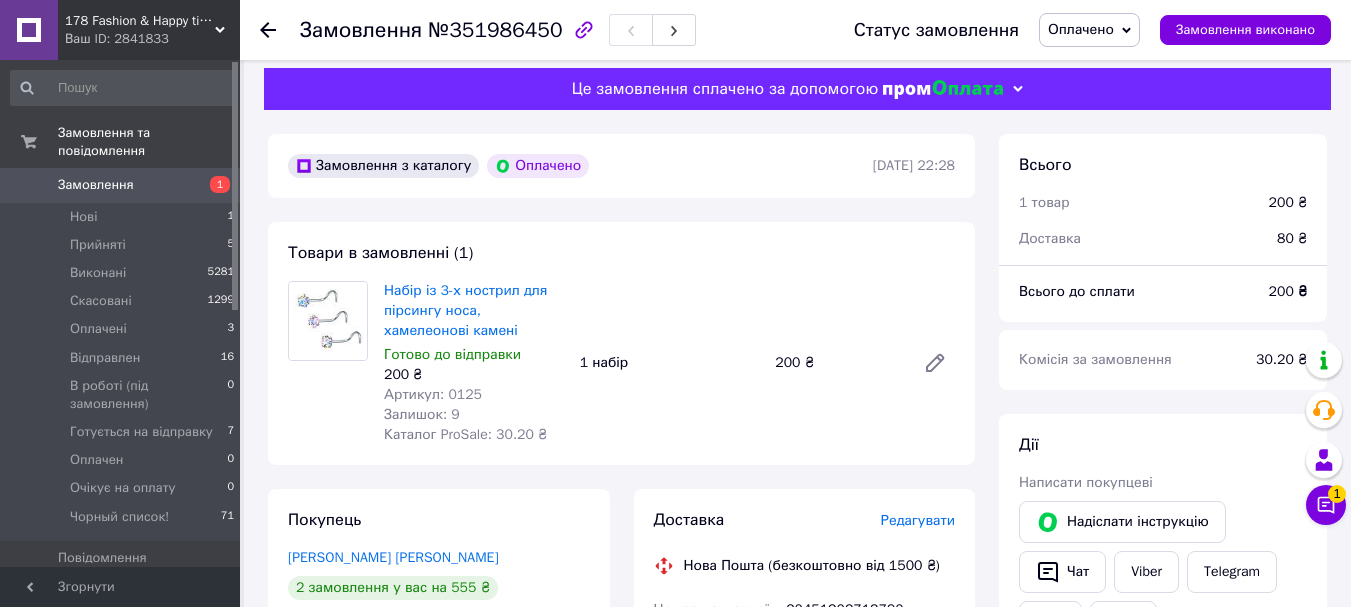 scroll, scrollTop: 0, scrollLeft: 0, axis: both 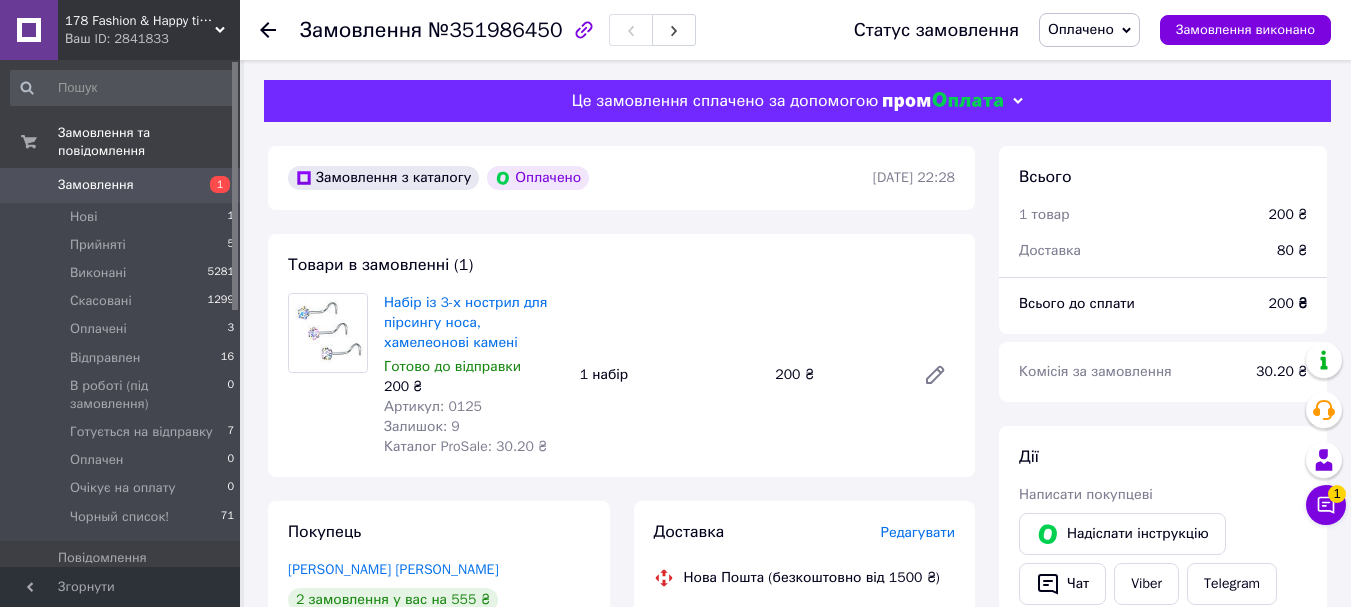 click on "Оплачено" at bounding box center [1089, 30] 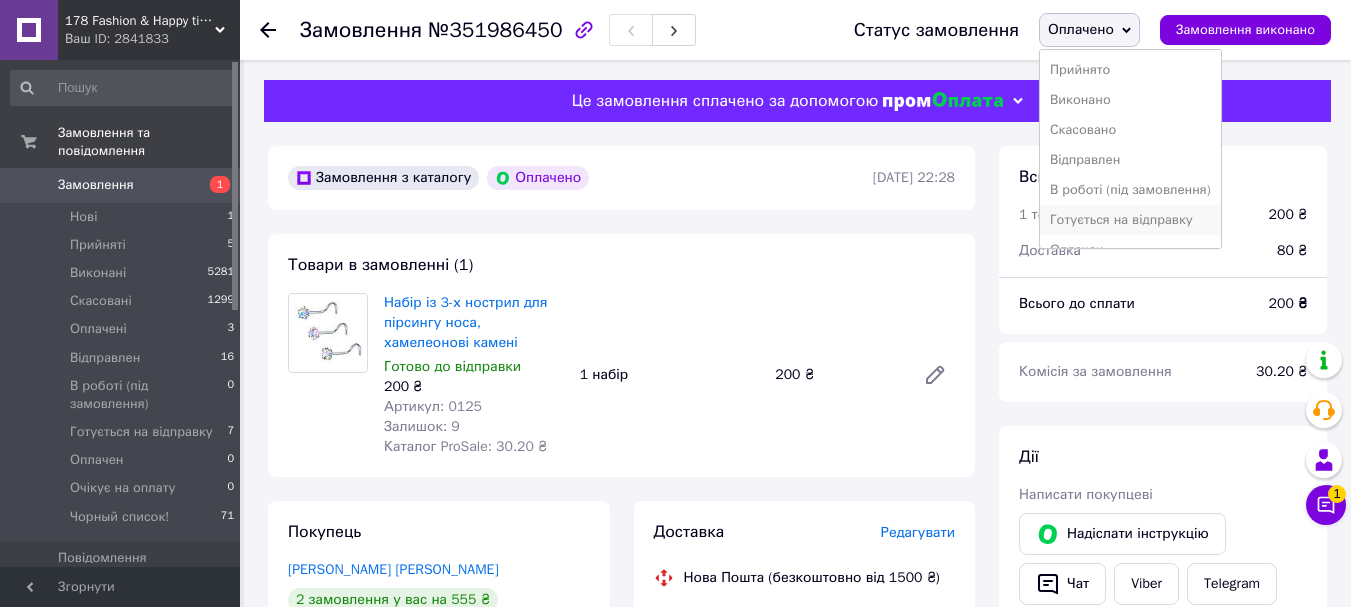 click on "Готується на відправку" at bounding box center [1130, 220] 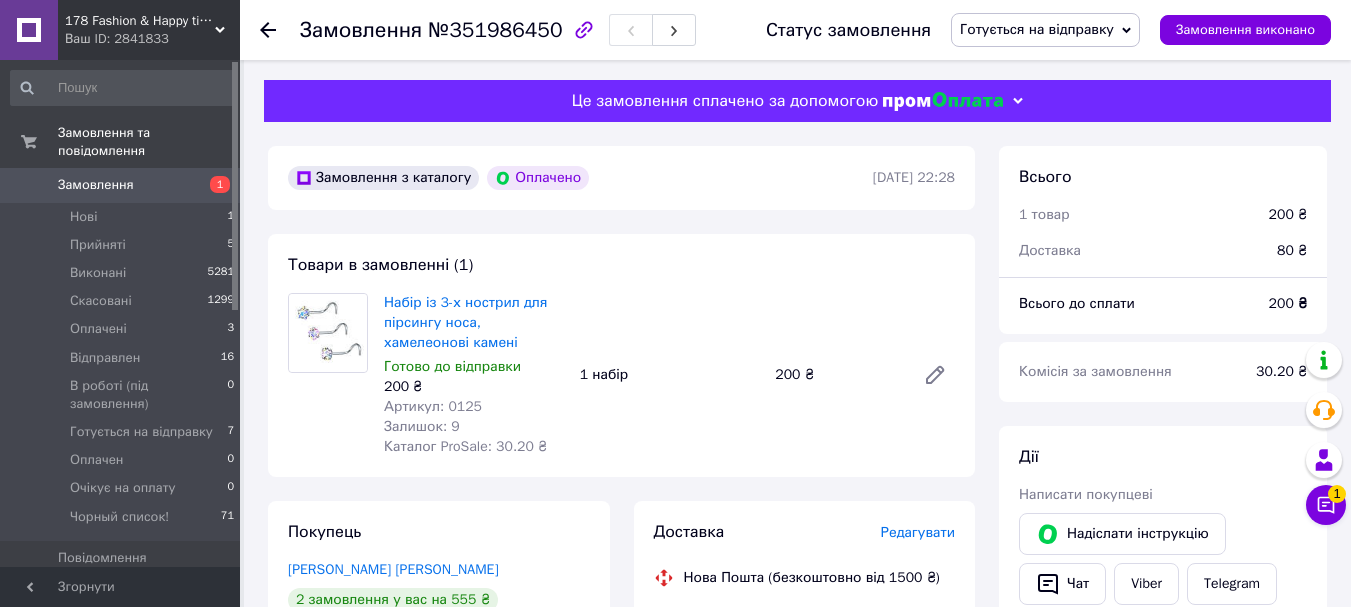 scroll, scrollTop: 400, scrollLeft: 0, axis: vertical 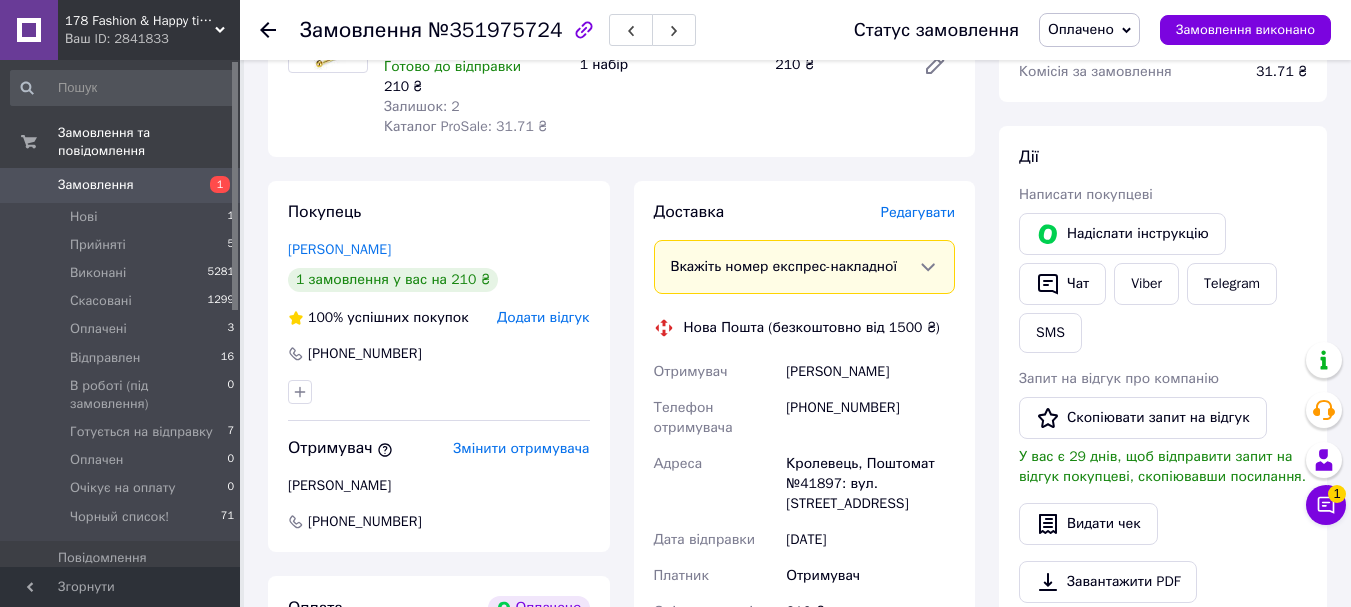 click on "Редагувати" at bounding box center (918, 212) 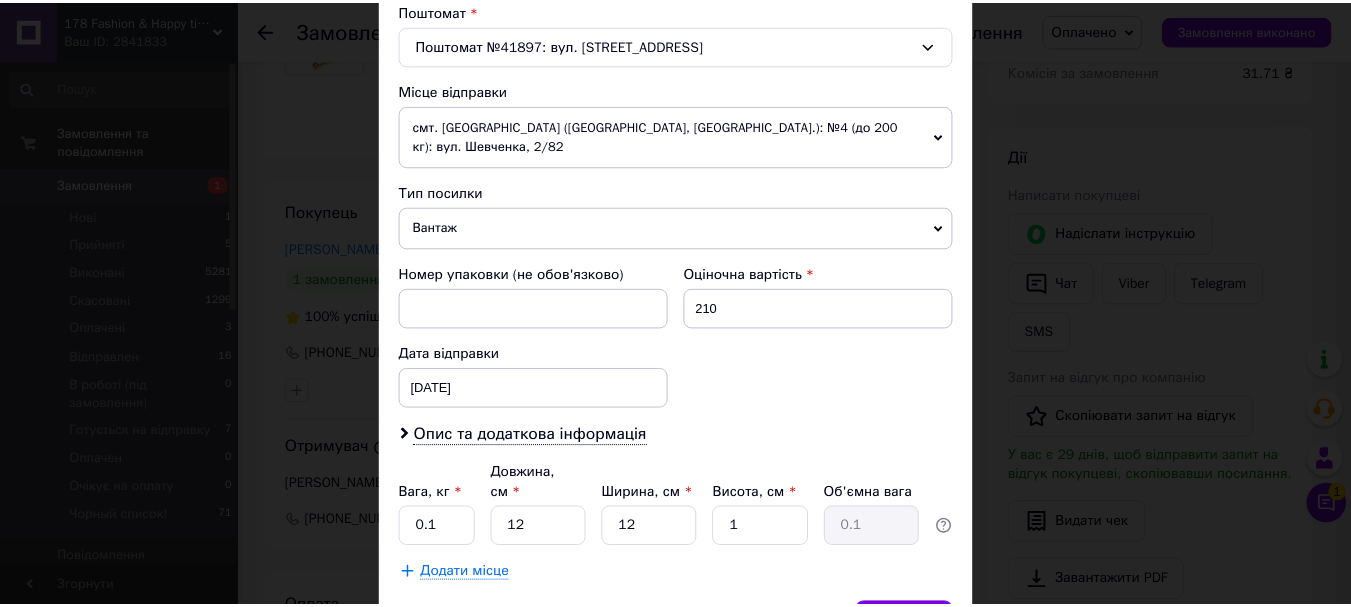 scroll, scrollTop: 721, scrollLeft: 0, axis: vertical 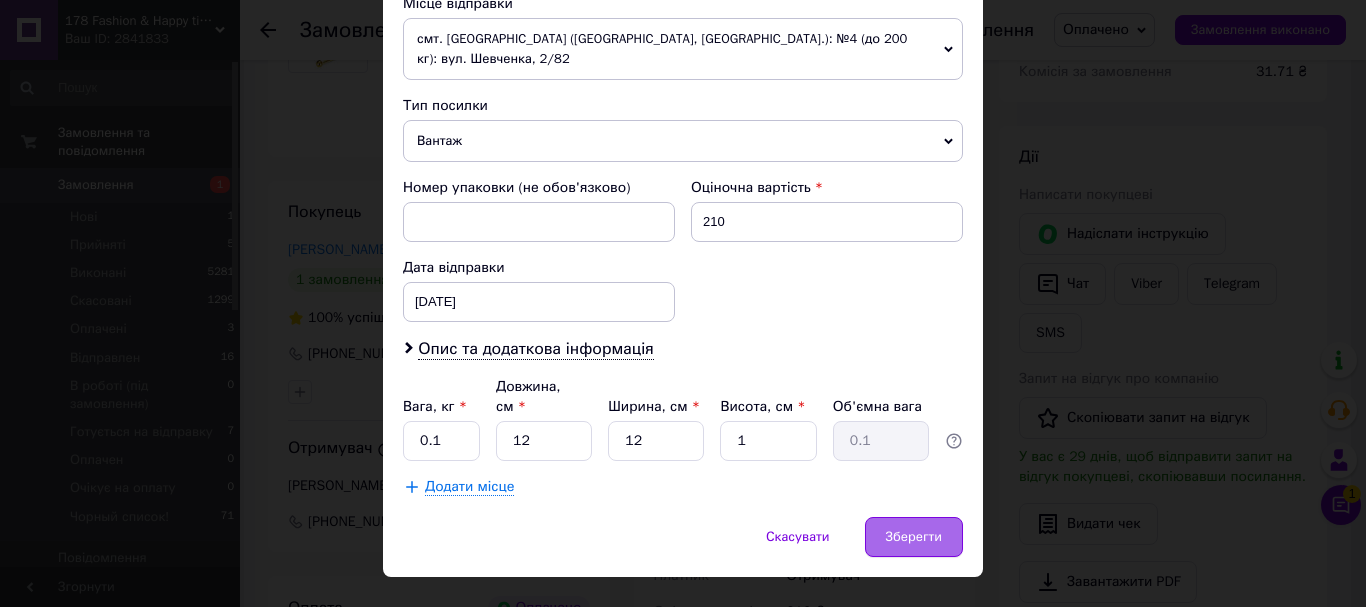 click on "Зберегти" at bounding box center [914, 537] 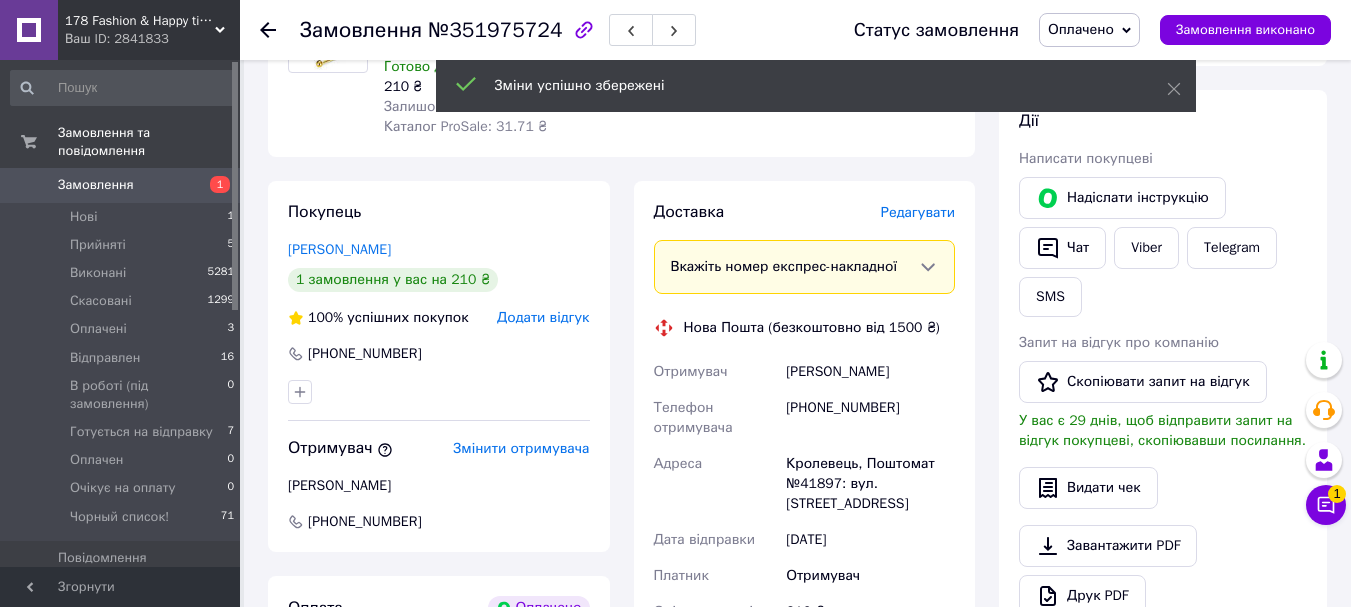 scroll, scrollTop: 400, scrollLeft: 0, axis: vertical 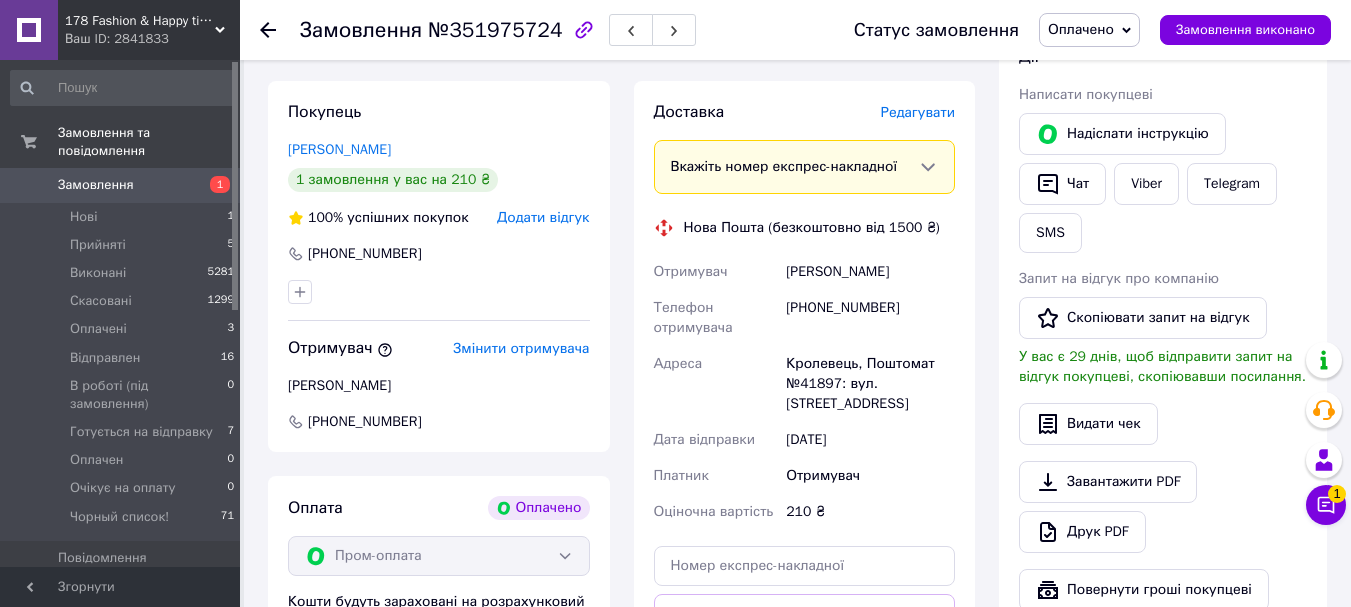 click on "Згенерувати ЕН" at bounding box center [805, 703] 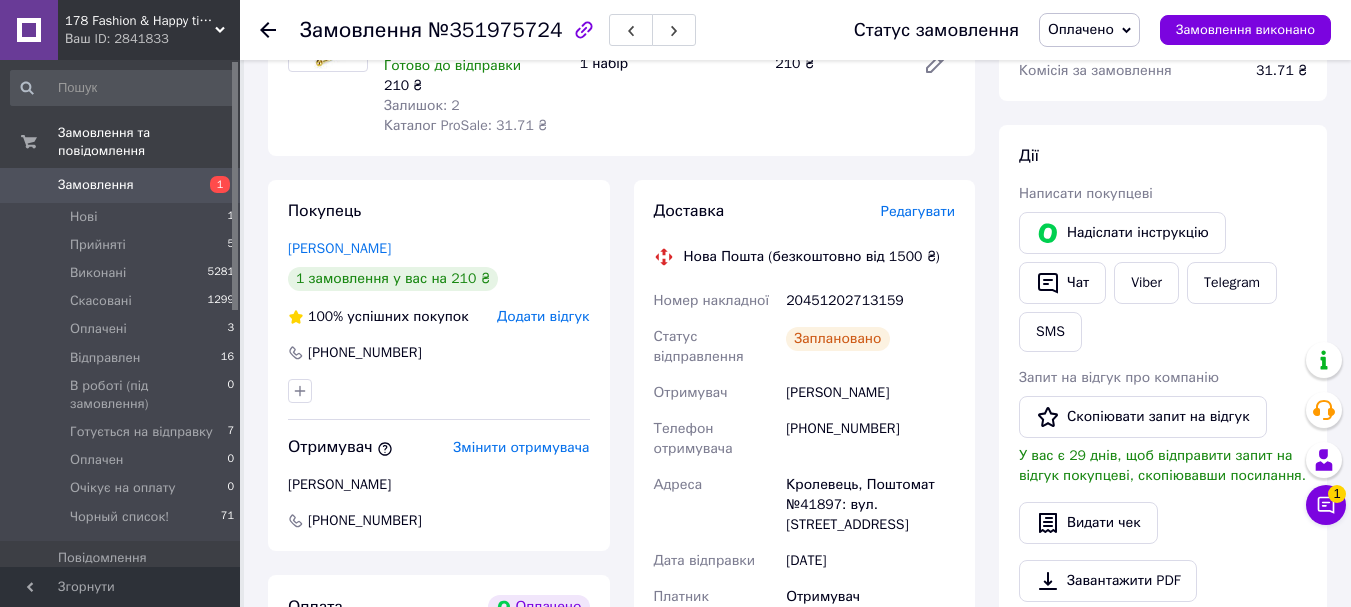 scroll, scrollTop: 300, scrollLeft: 0, axis: vertical 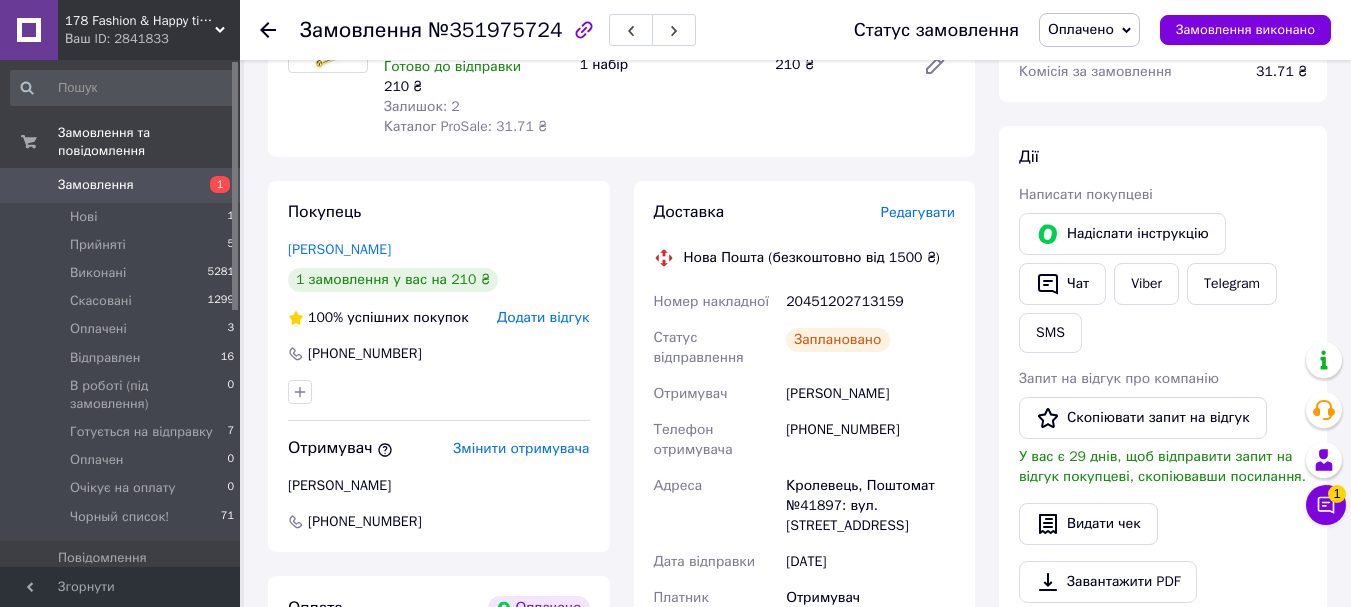 click on "Оплачено" at bounding box center (1089, 30) 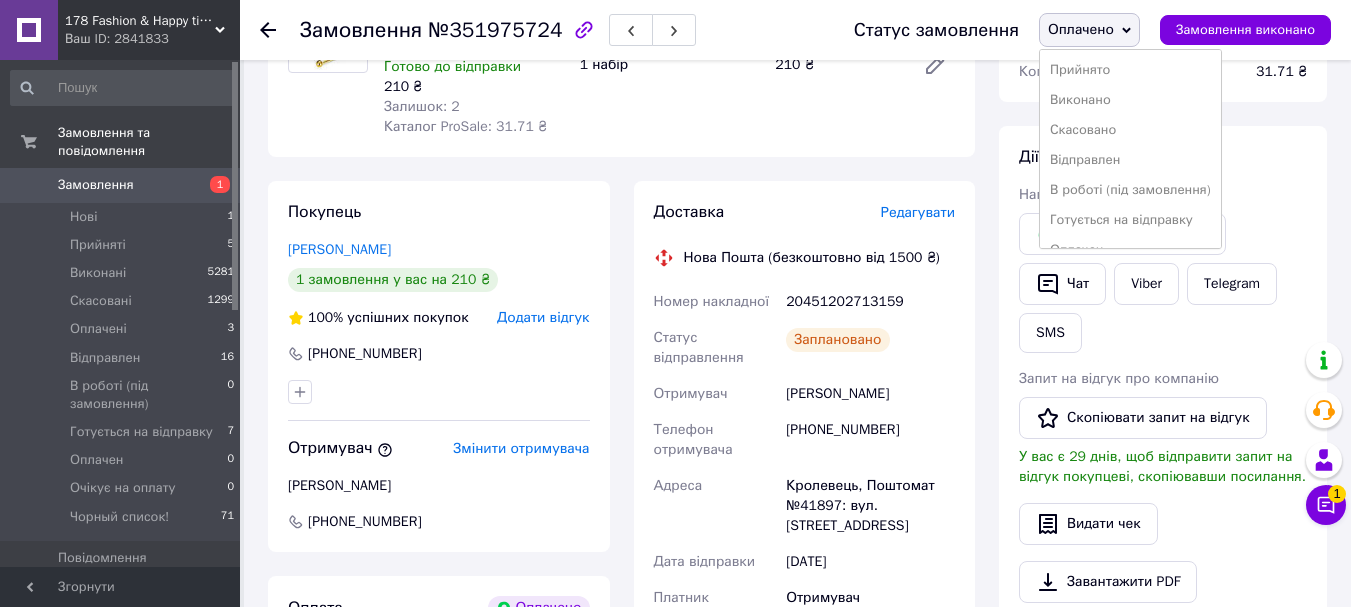 drag, startPoint x: 1140, startPoint y: 227, endPoint x: 526, endPoint y: 8, distance: 651.88727 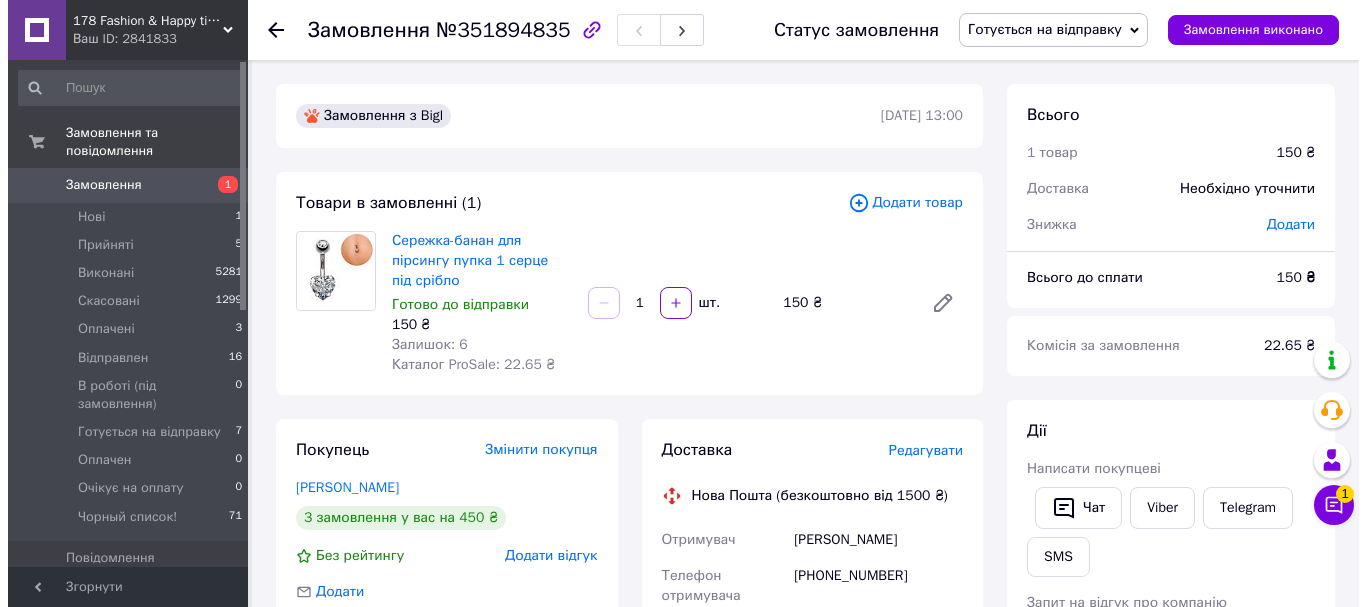 scroll, scrollTop: 0, scrollLeft: 0, axis: both 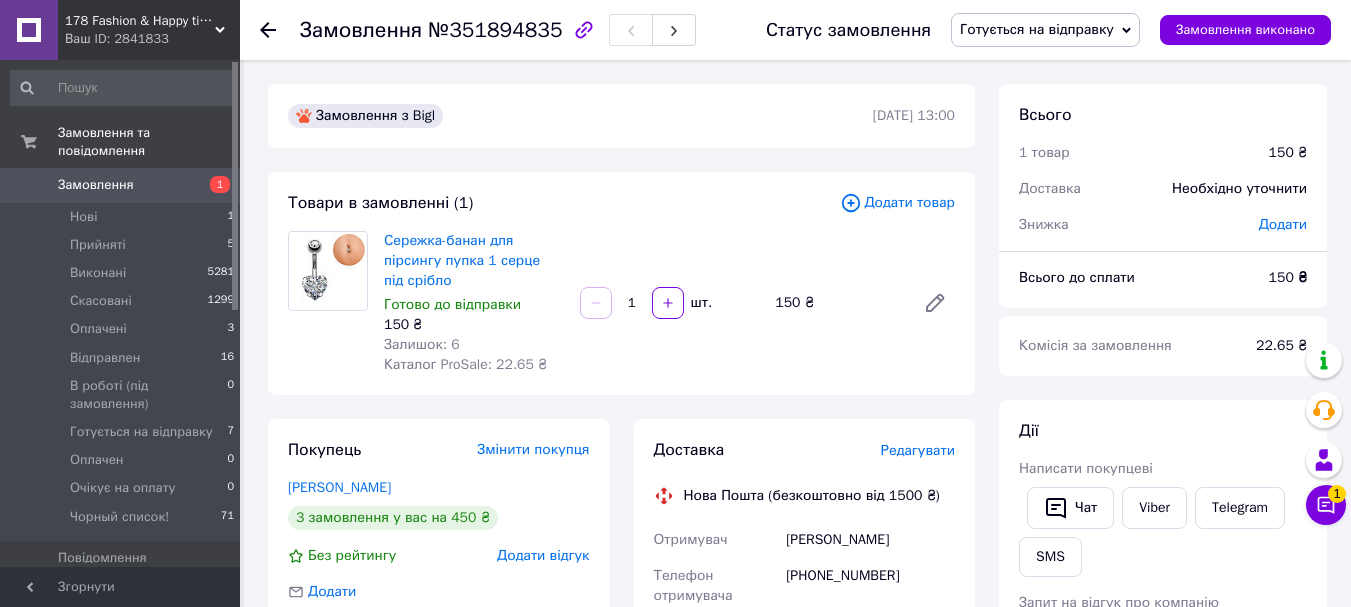 click on "Редагувати" at bounding box center (918, 450) 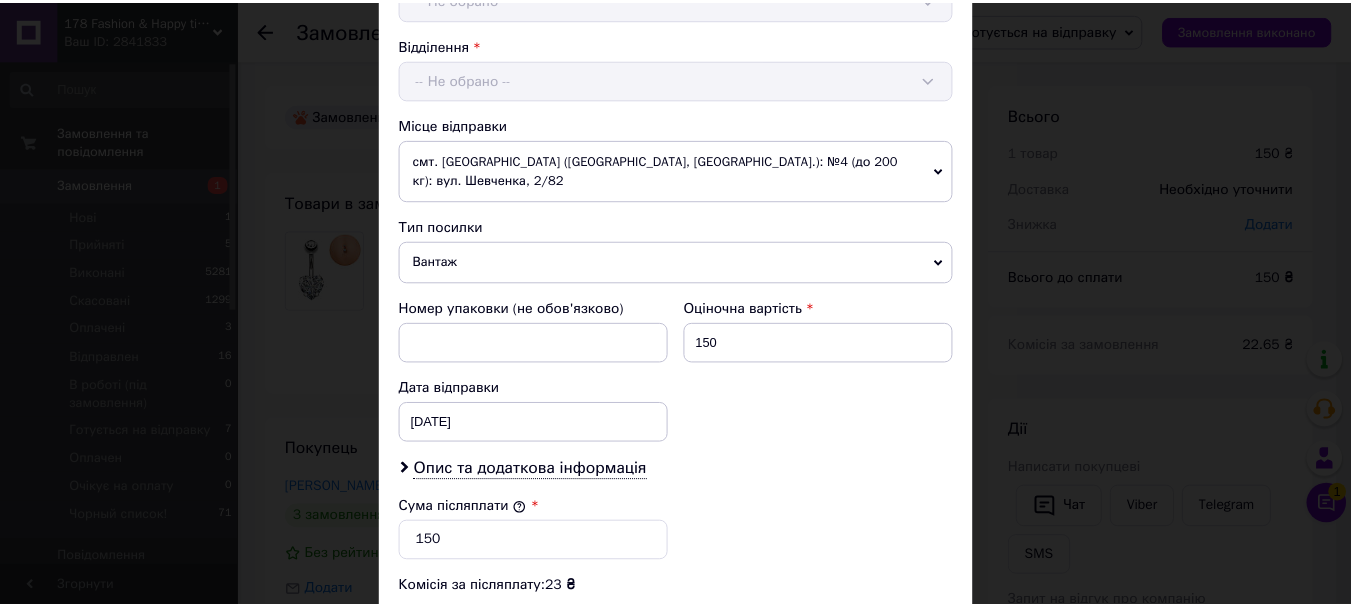 scroll, scrollTop: 919, scrollLeft: 0, axis: vertical 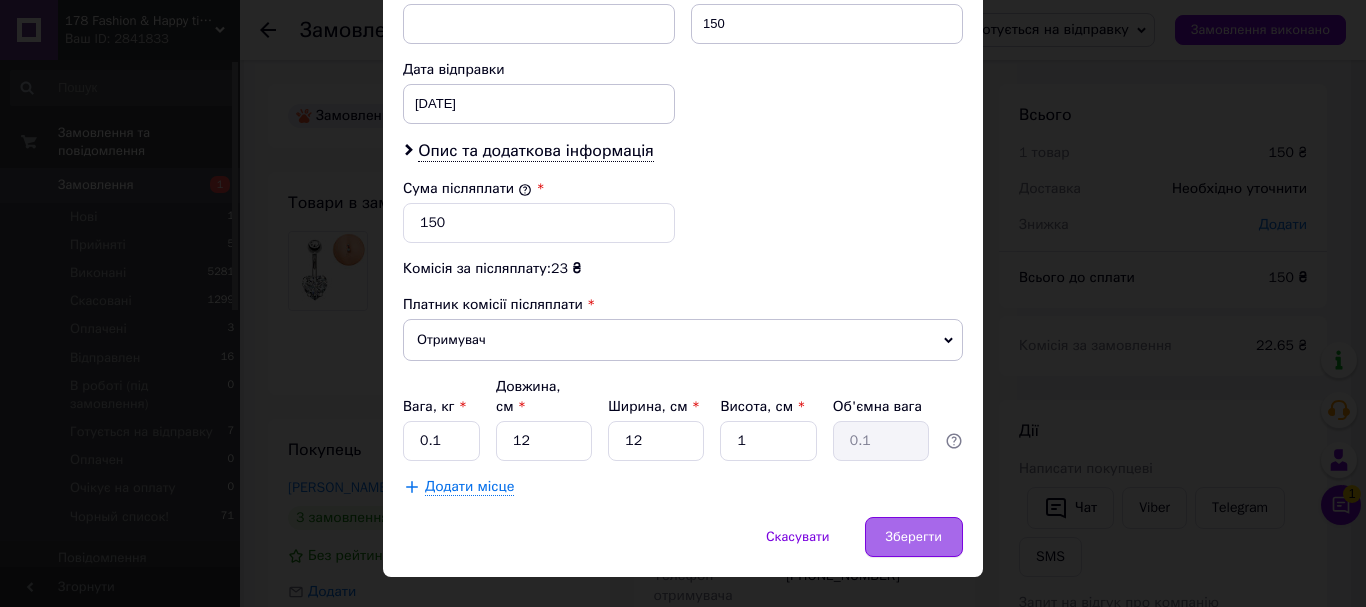 click on "Зберегти" at bounding box center (914, 537) 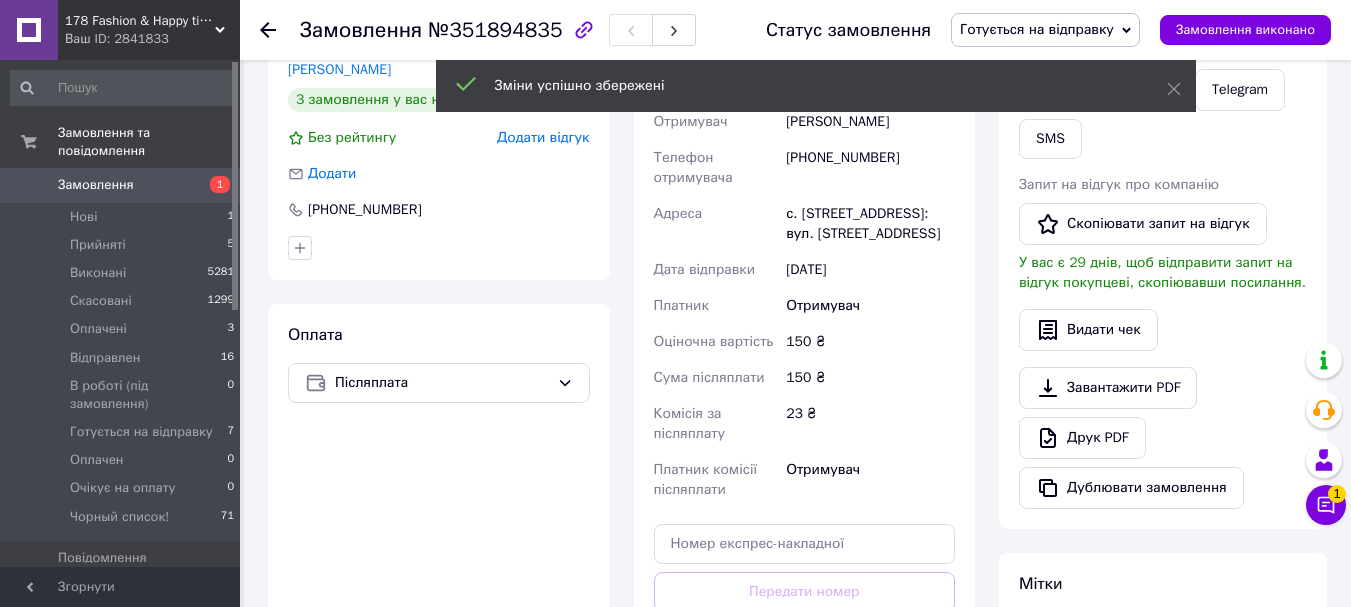 scroll, scrollTop: 600, scrollLeft: 0, axis: vertical 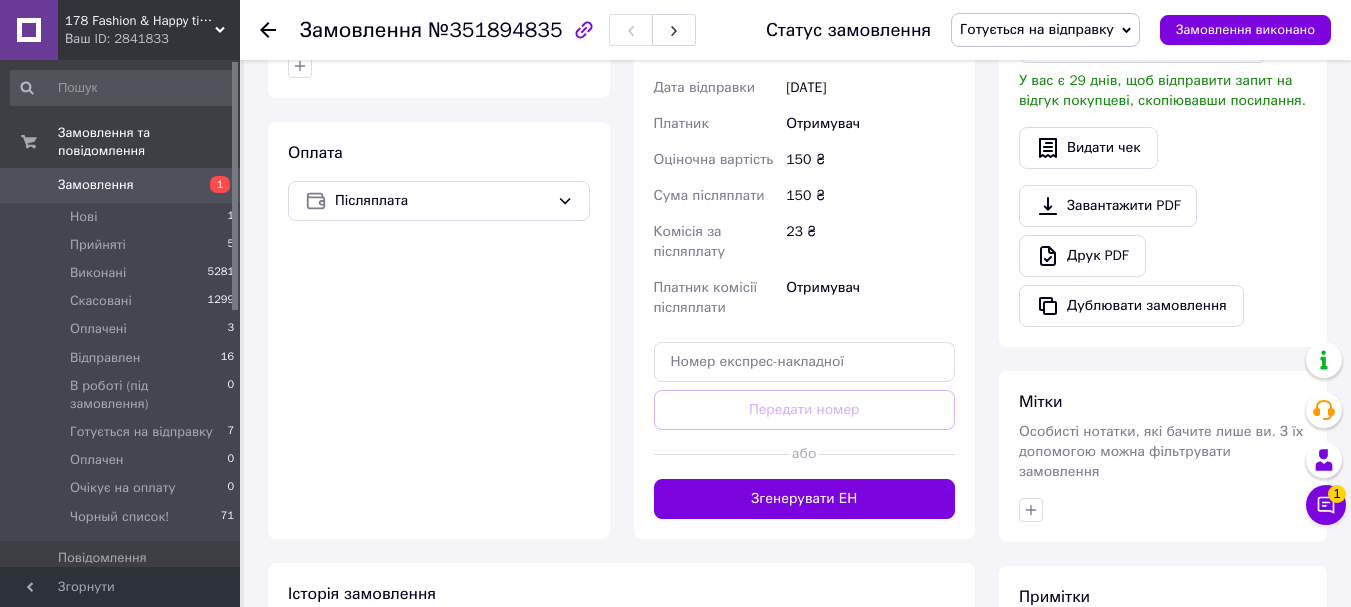 click on "Згенерувати ЕН" at bounding box center (805, 499) 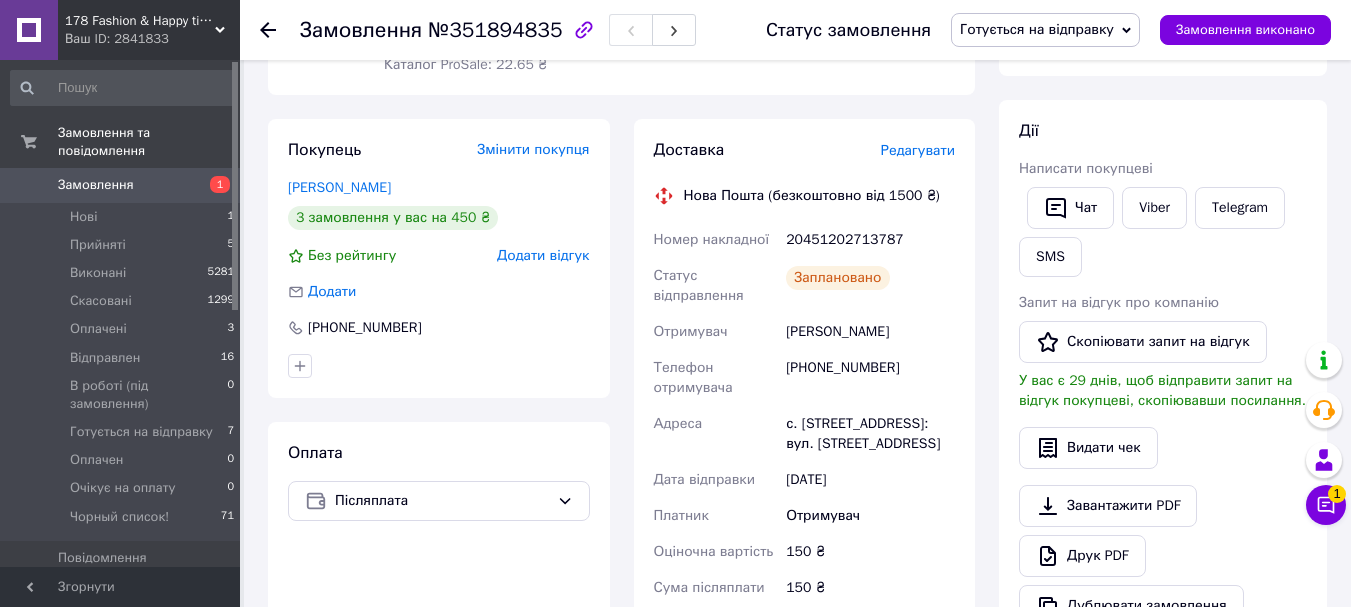 scroll, scrollTop: 200, scrollLeft: 0, axis: vertical 